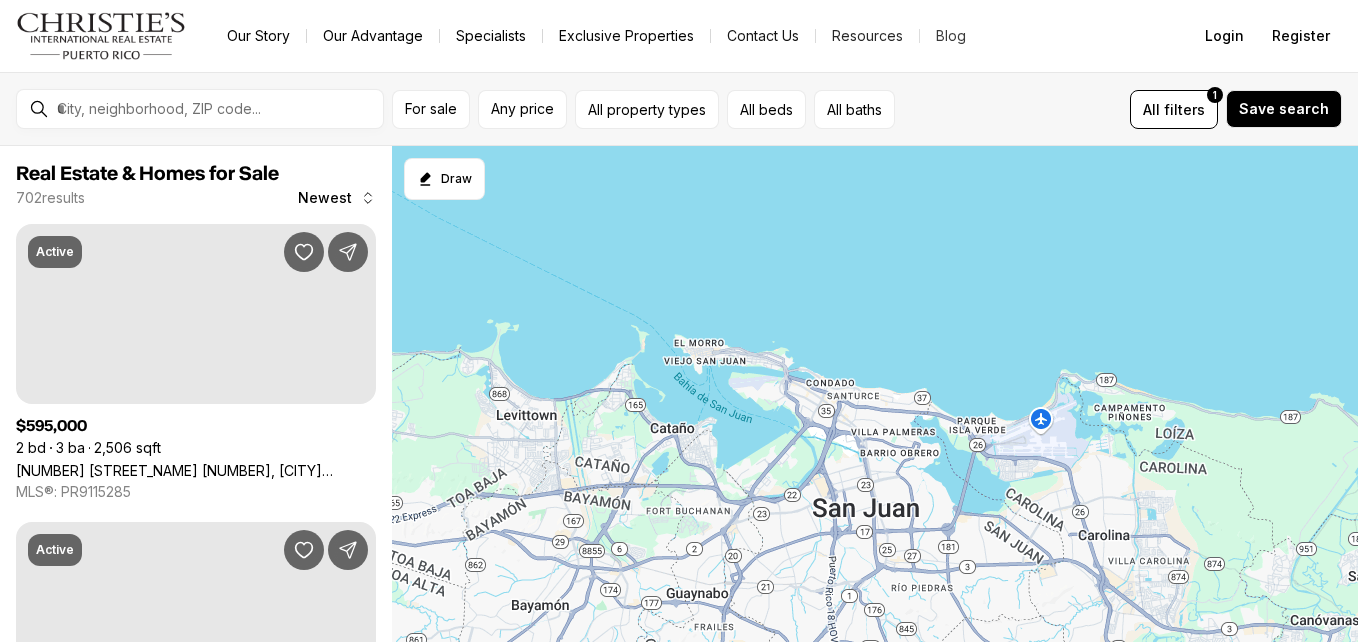 scroll, scrollTop: 0, scrollLeft: 0, axis: both 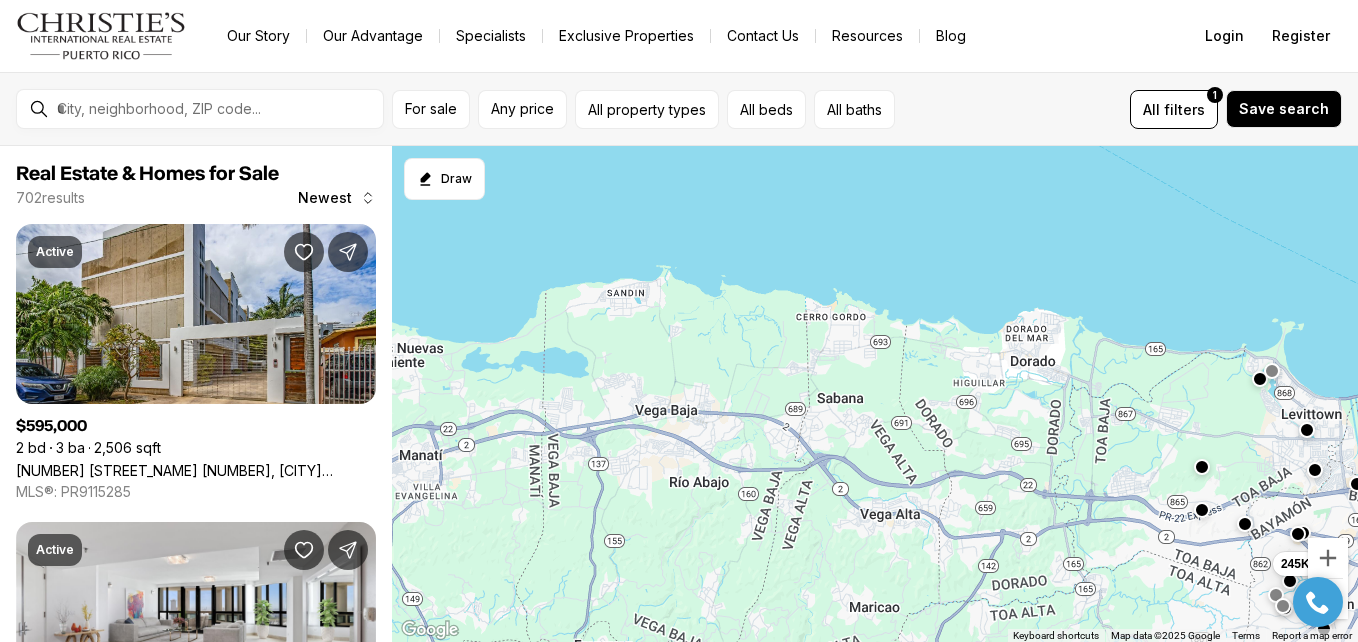drag, startPoint x: 574, startPoint y: 394, endPoint x: 1361, endPoint y: 393, distance: 787.0006 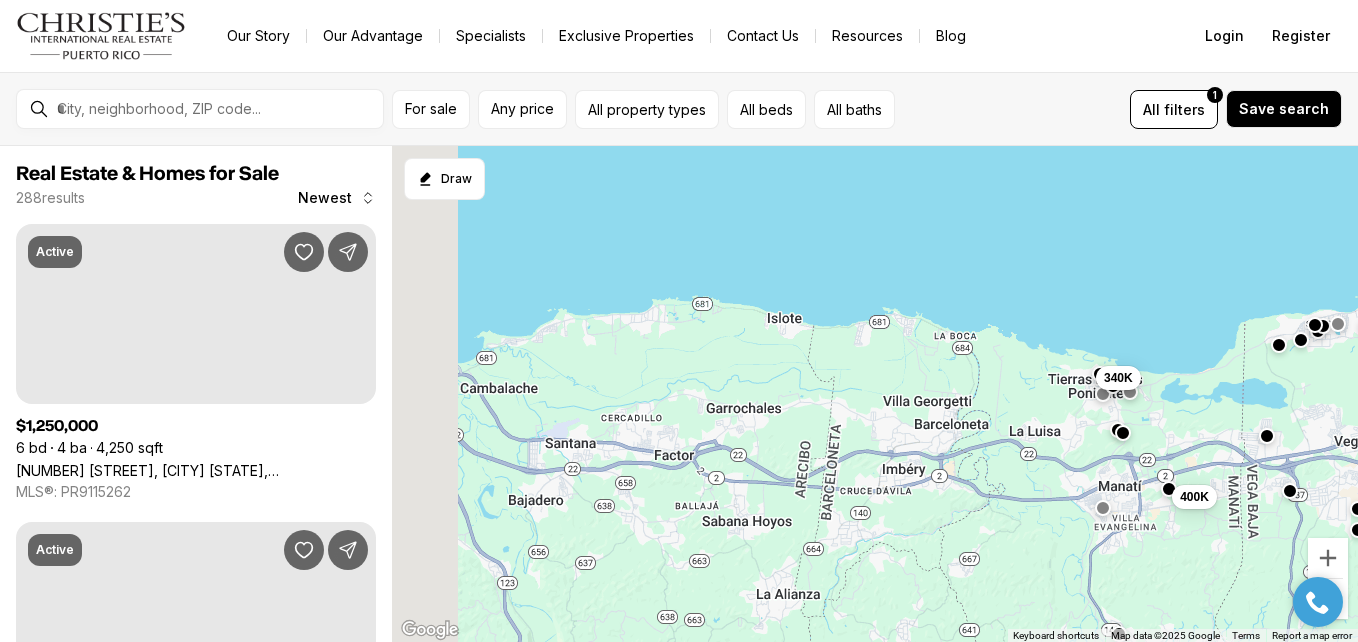 drag, startPoint x: 645, startPoint y: 377, endPoint x: 1361, endPoint y: 407, distance: 716.62823 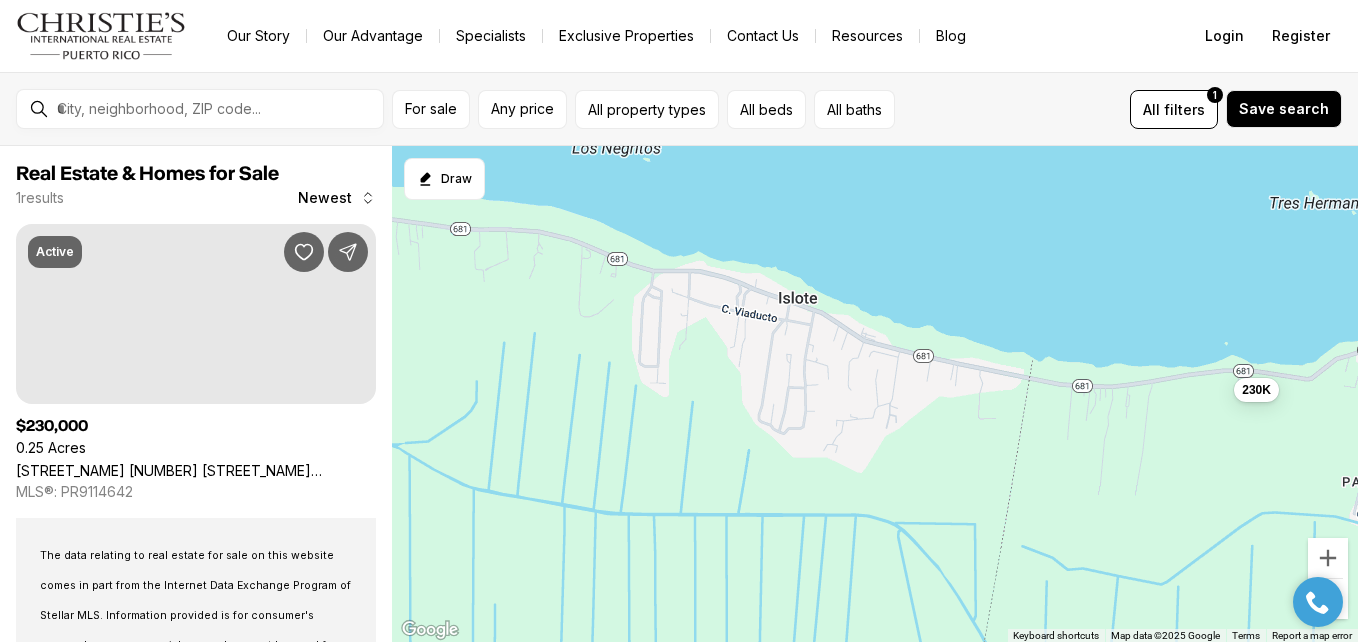drag, startPoint x: 890, startPoint y: 253, endPoint x: 904, endPoint y: 439, distance: 186.52614 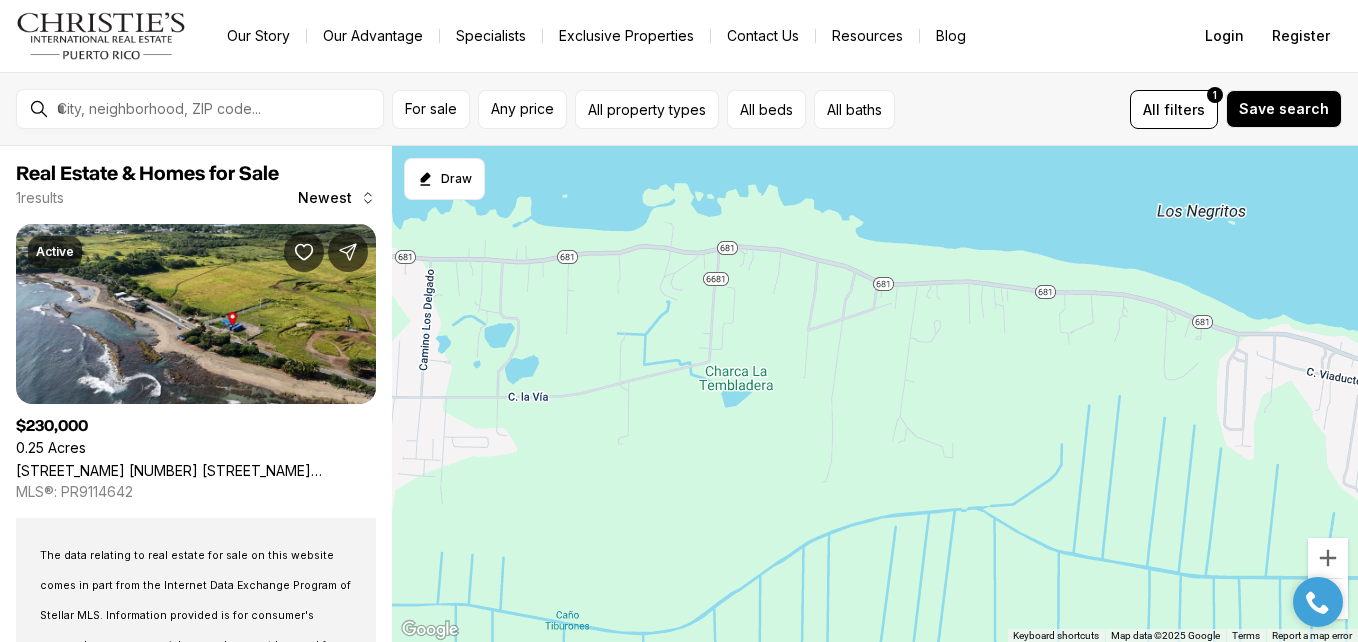 drag, startPoint x: 696, startPoint y: 337, endPoint x: 1237, endPoint y: 382, distance: 542.8683 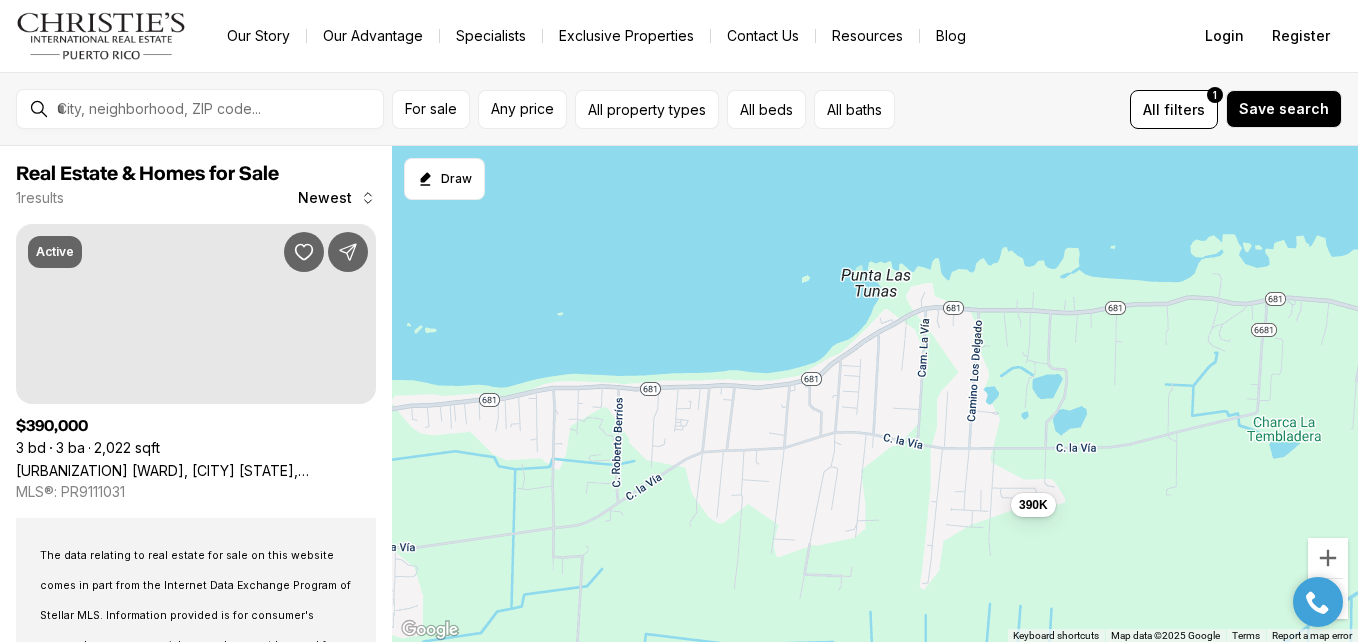 drag, startPoint x: 767, startPoint y: 327, endPoint x: 1326, endPoint y: 373, distance: 560.88947 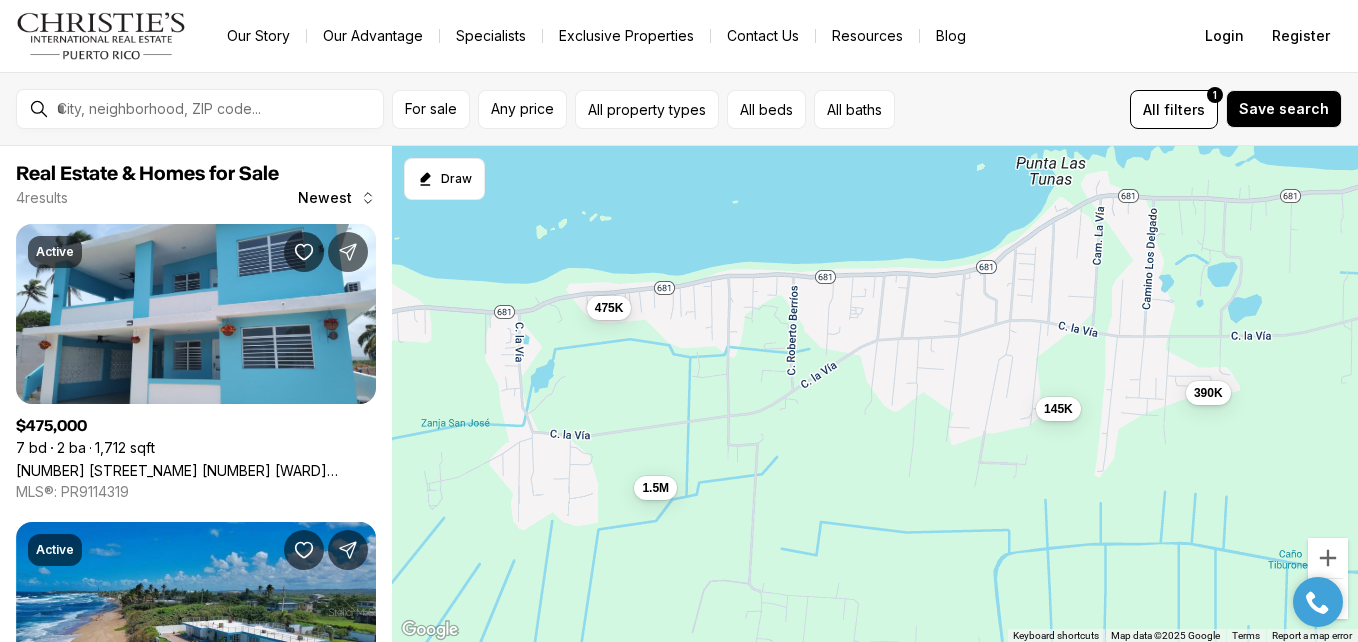 drag, startPoint x: 908, startPoint y: 436, endPoint x: 1090, endPoint y: 325, distance: 213.17833 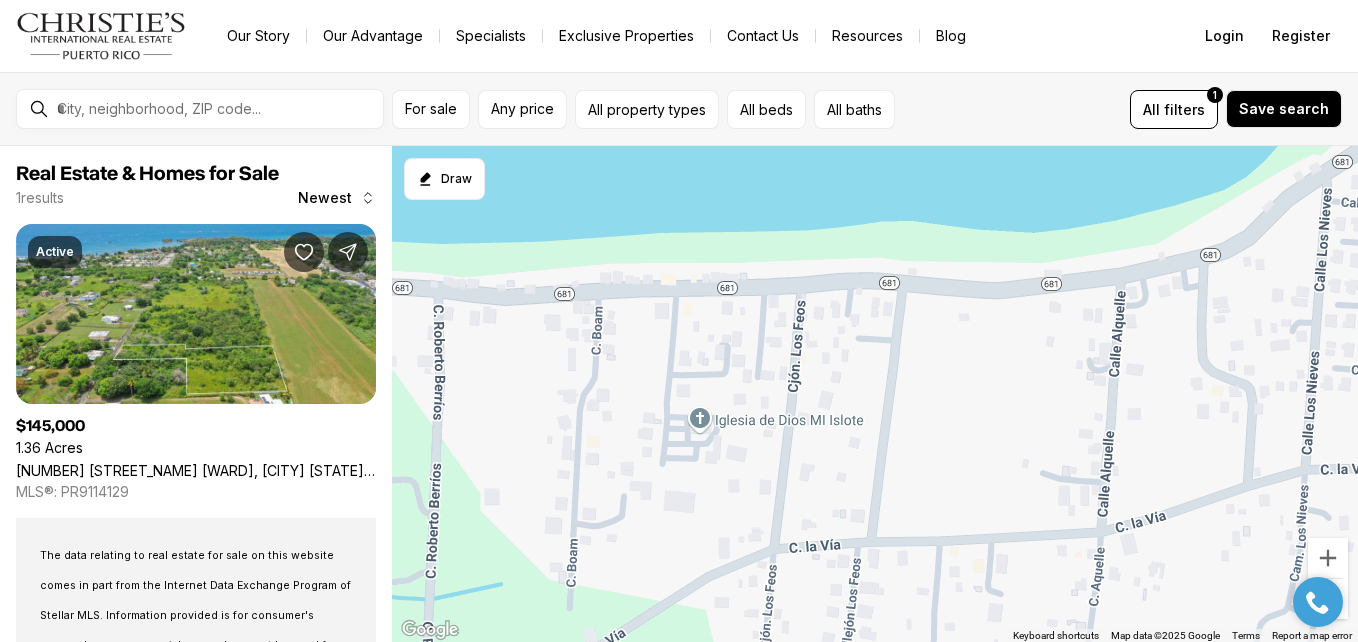 drag, startPoint x: 933, startPoint y: 249, endPoint x: 1219, endPoint y: 460, distance: 355.41104 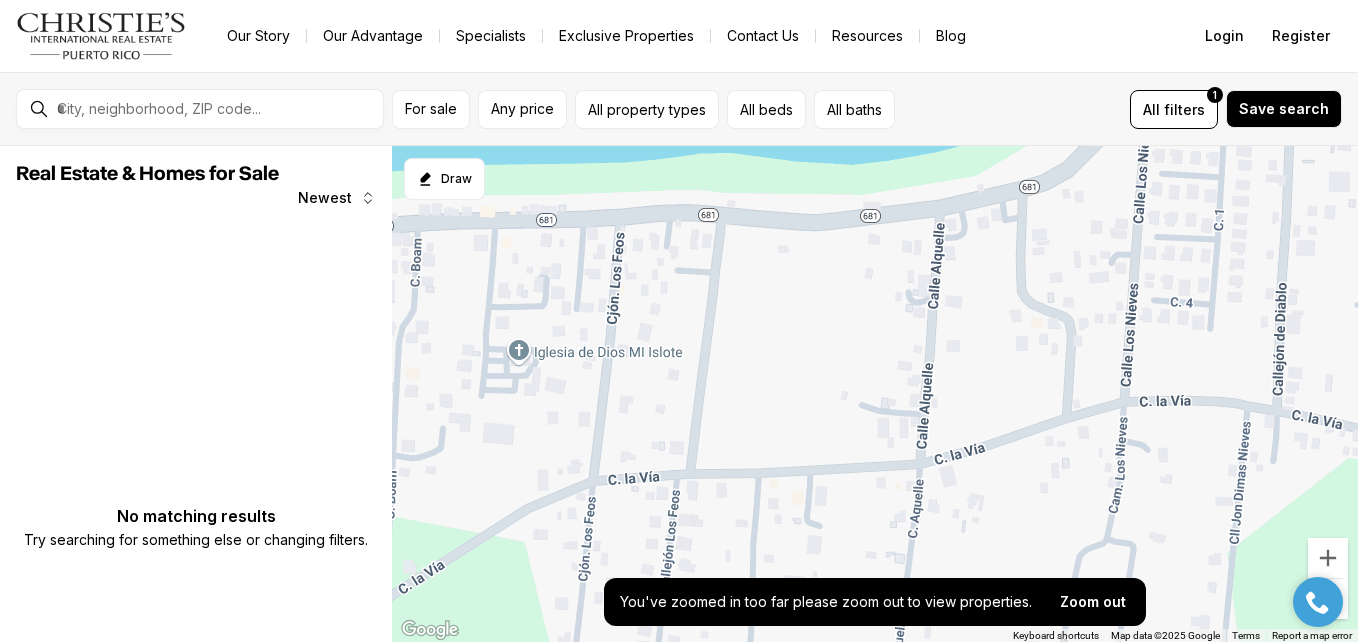 drag, startPoint x: 1212, startPoint y: 432, endPoint x: 1024, endPoint y: 374, distance: 196.74348 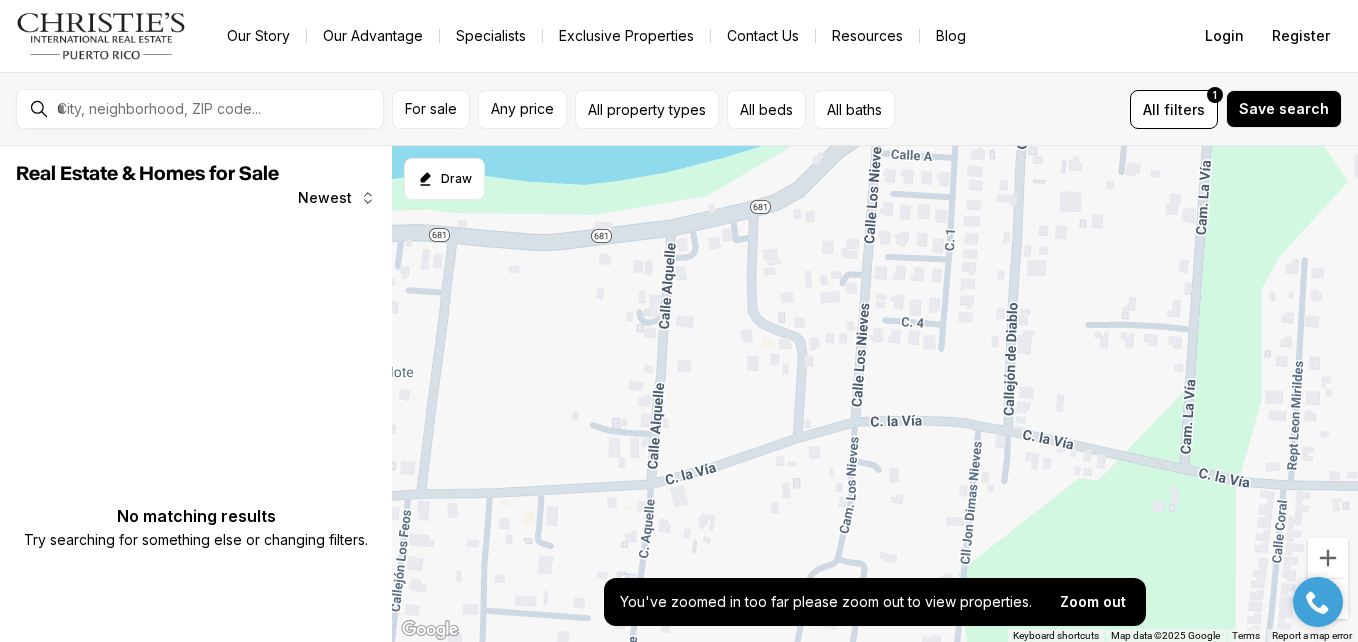 drag, startPoint x: 1128, startPoint y: 353, endPoint x: 866, endPoint y: 375, distance: 262.92203 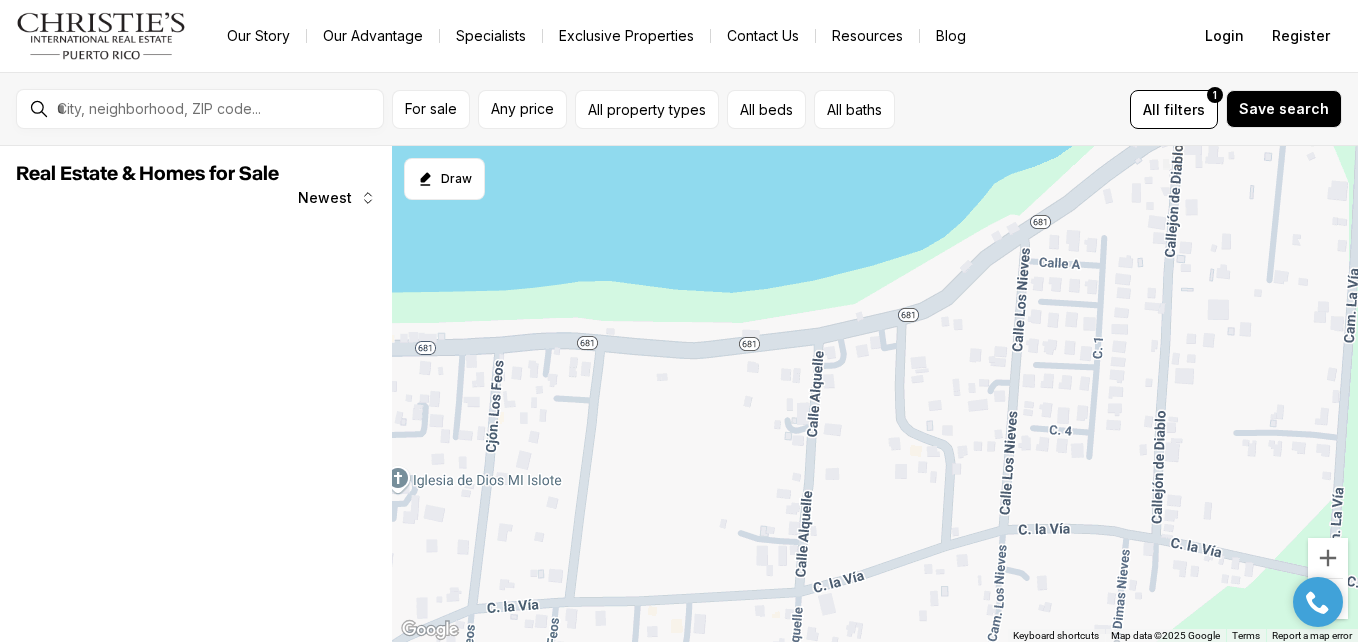 drag, startPoint x: 865, startPoint y: 350, endPoint x: 1033, endPoint y: 448, distance: 194.49422 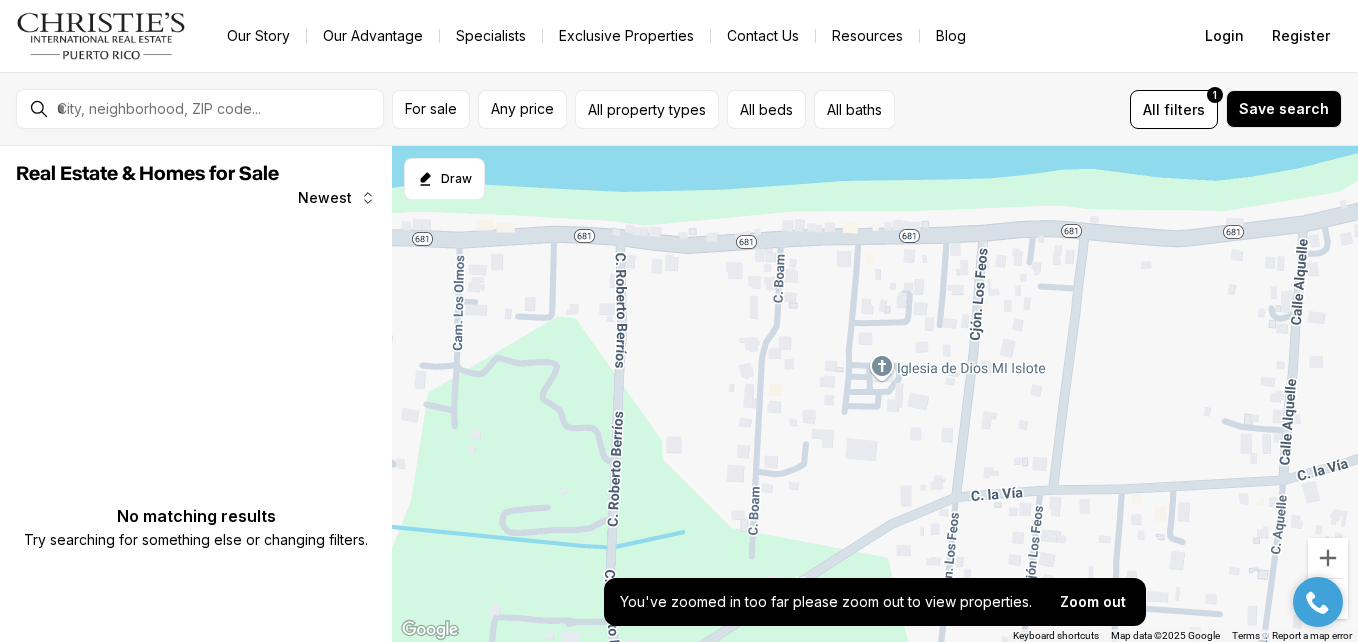 drag, startPoint x: 814, startPoint y: 424, endPoint x: 1285, endPoint y: 316, distance: 483.22354 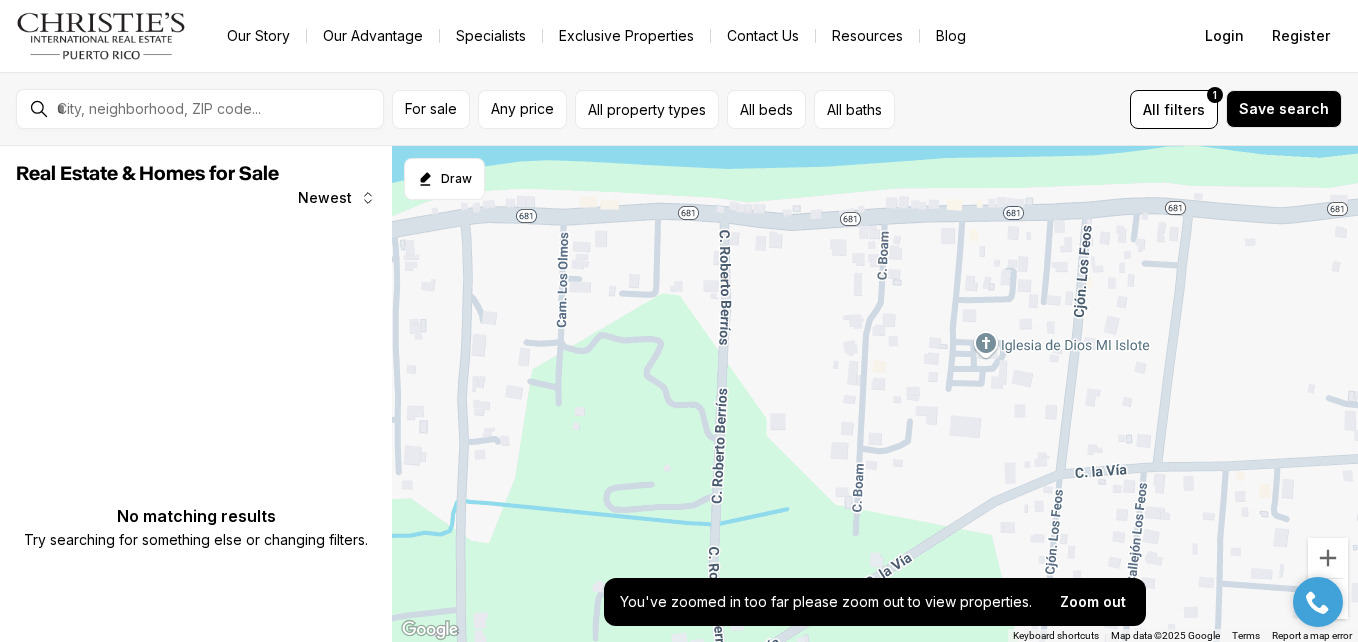 drag, startPoint x: 814, startPoint y: 368, endPoint x: 947, endPoint y: 334, distance: 137.2771 